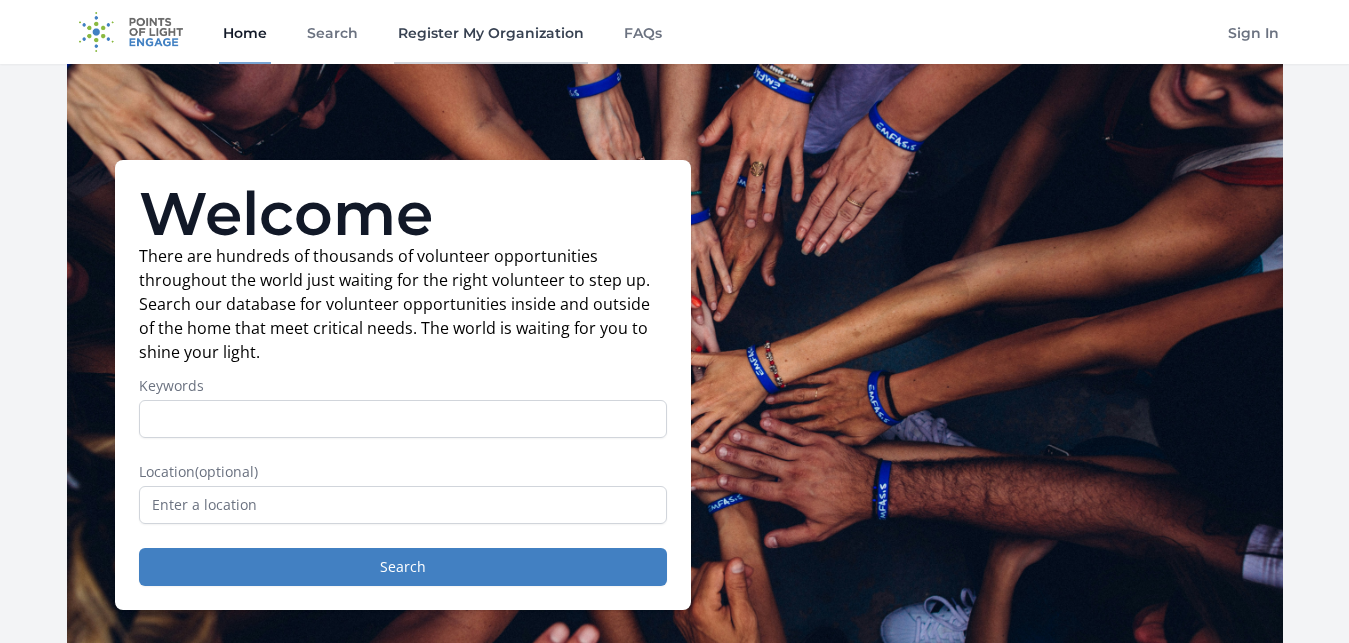 scroll, scrollTop: 0, scrollLeft: 0, axis: both 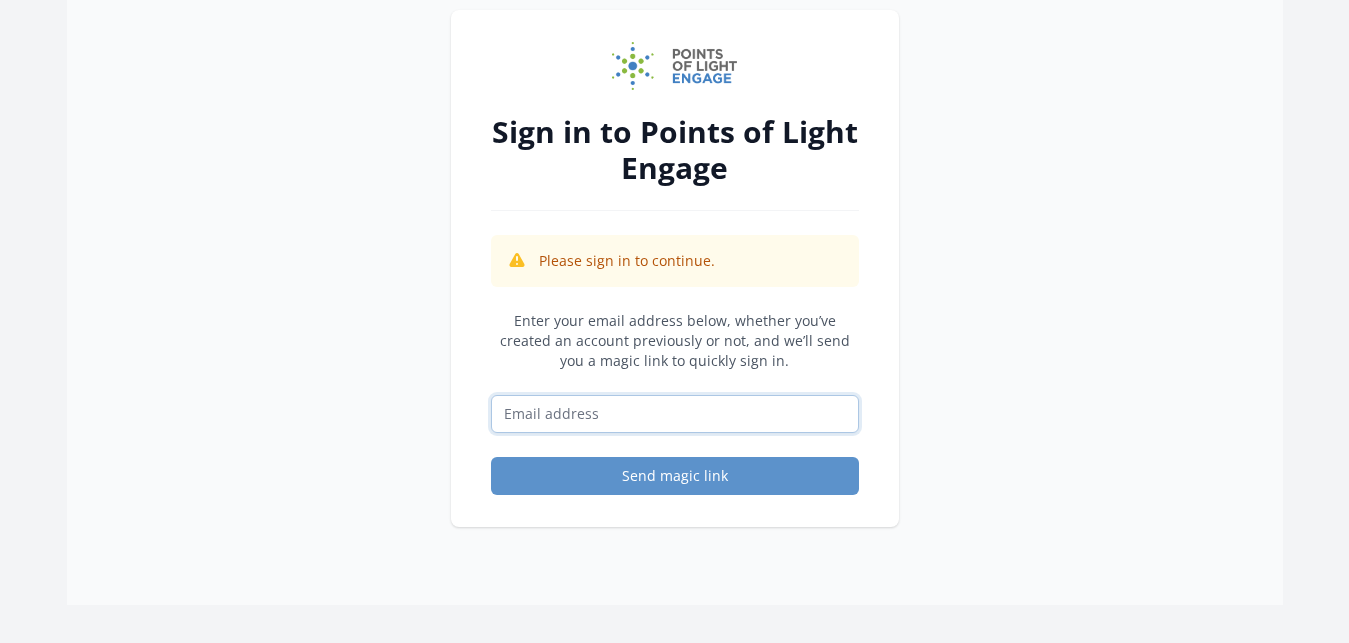 click at bounding box center [675, 414] 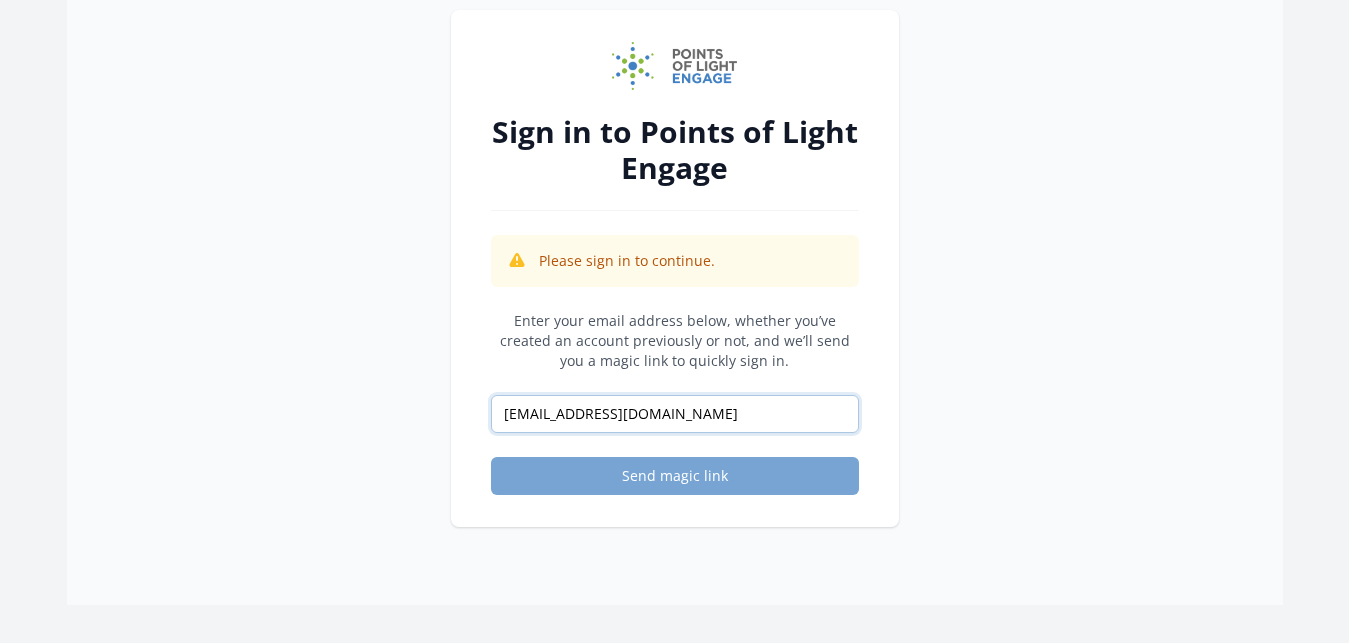 type on "[EMAIL_ADDRESS][DOMAIN_NAME]" 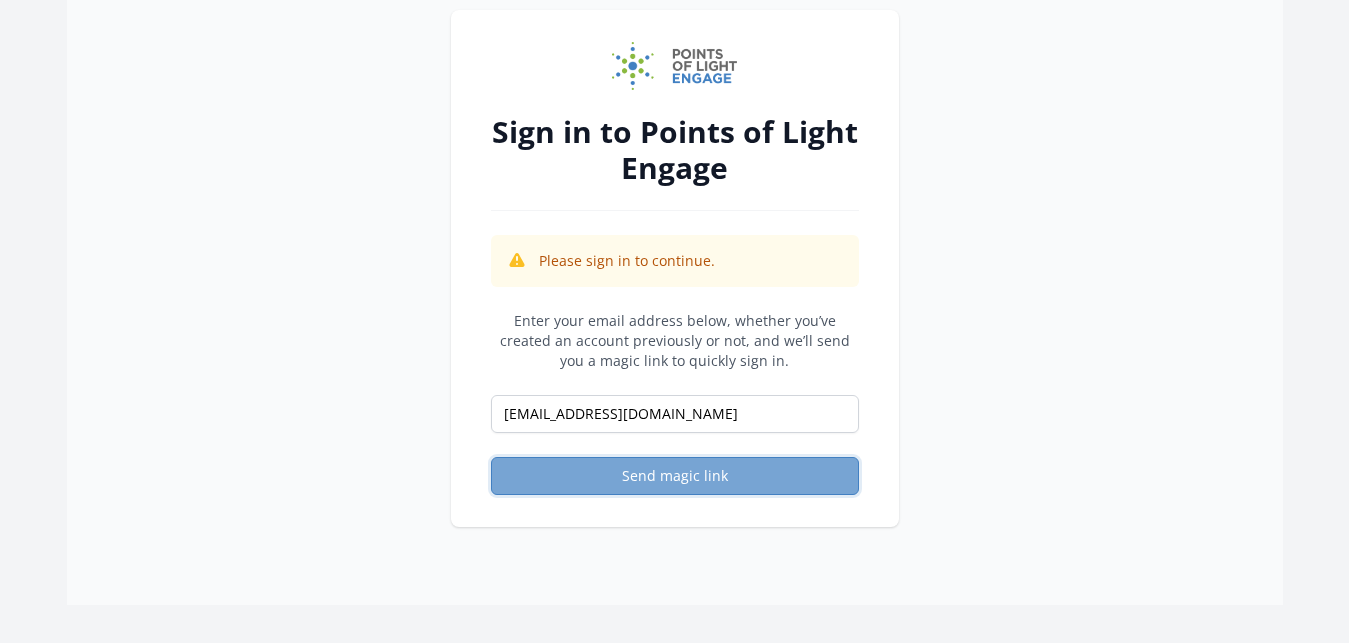 click on "Send magic link" at bounding box center (675, 476) 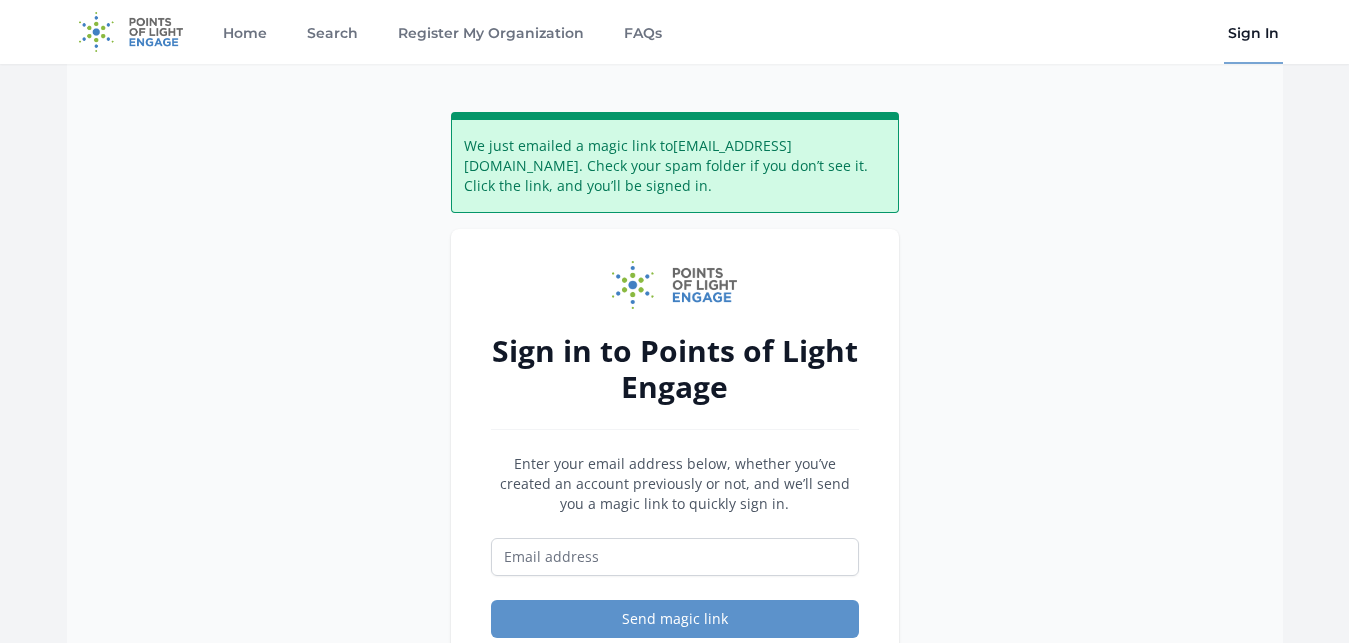 scroll, scrollTop: 0, scrollLeft: 0, axis: both 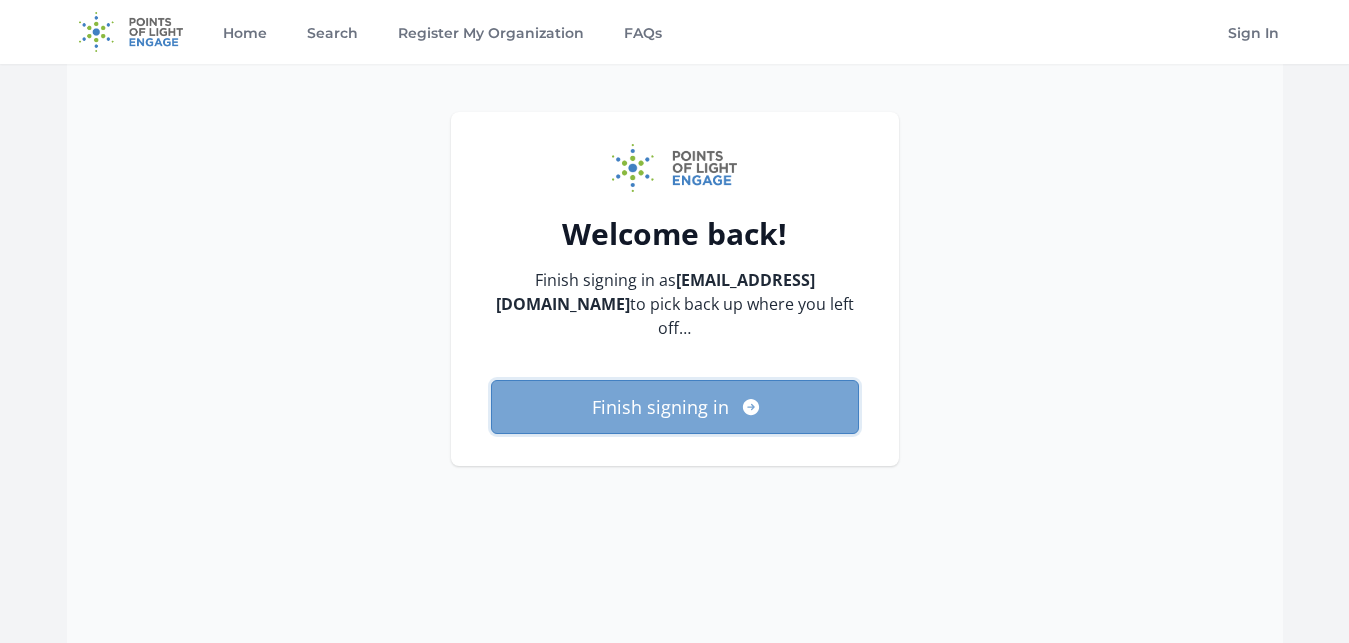 click on "Finish signing in" at bounding box center [675, 407] 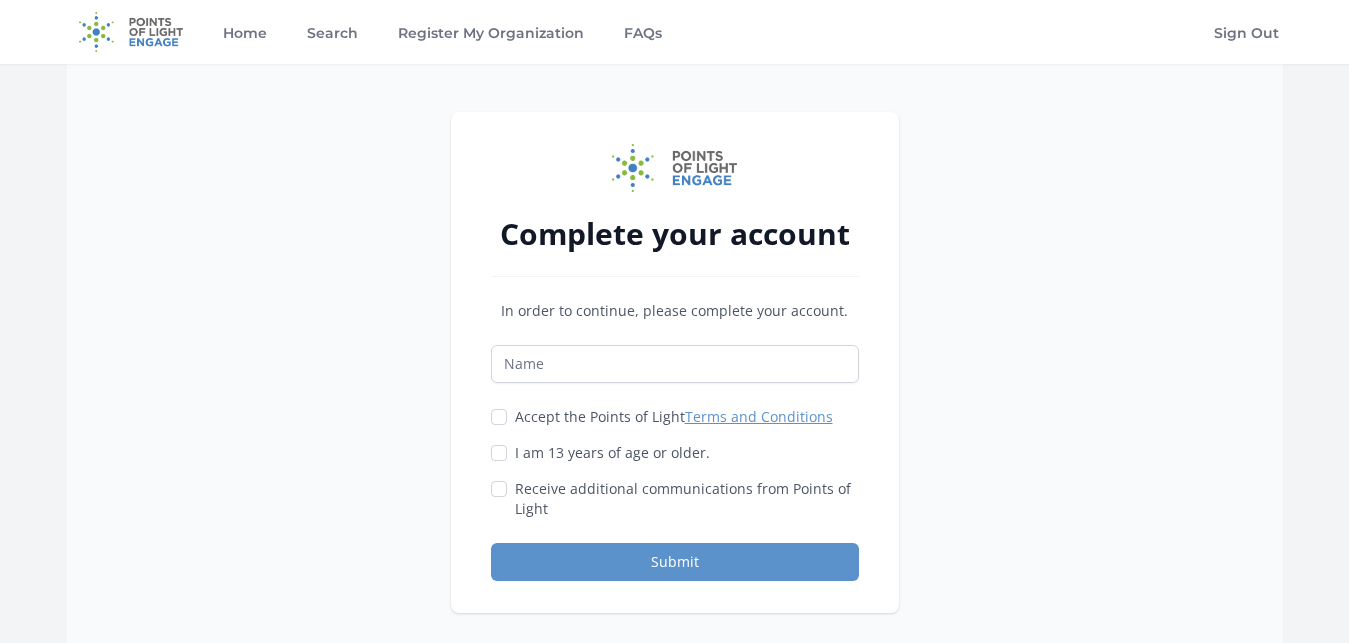 scroll, scrollTop: 0, scrollLeft: 0, axis: both 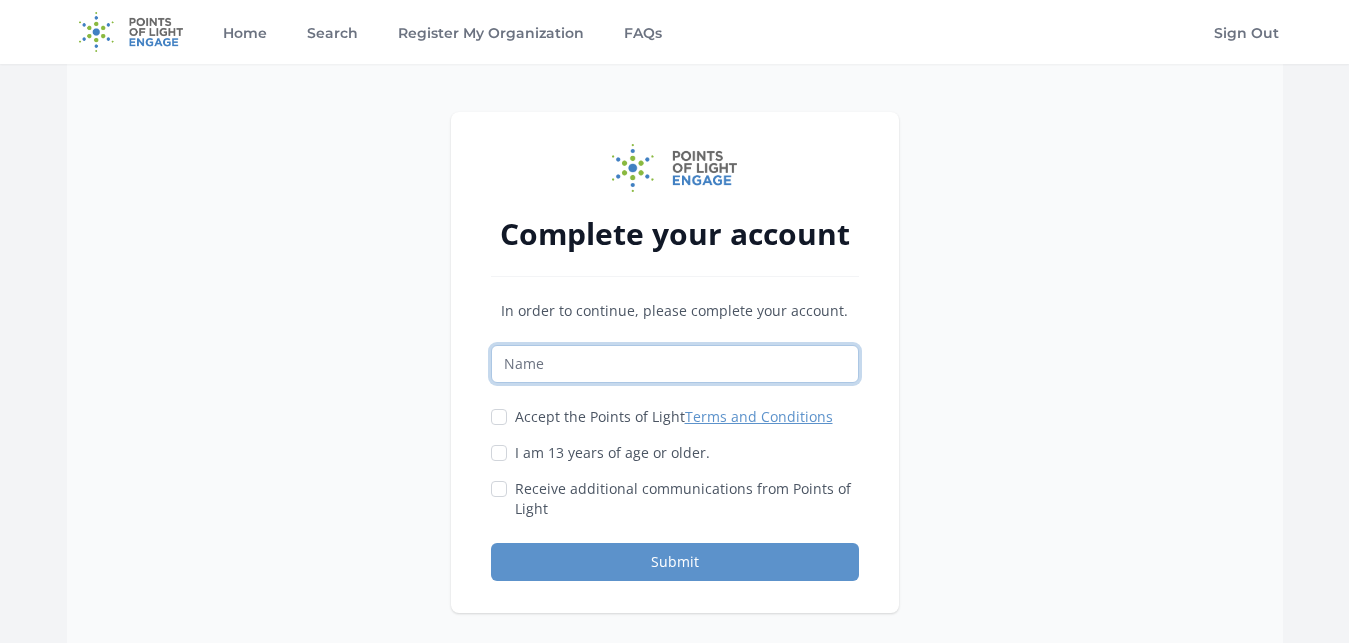 click at bounding box center (675, 364) 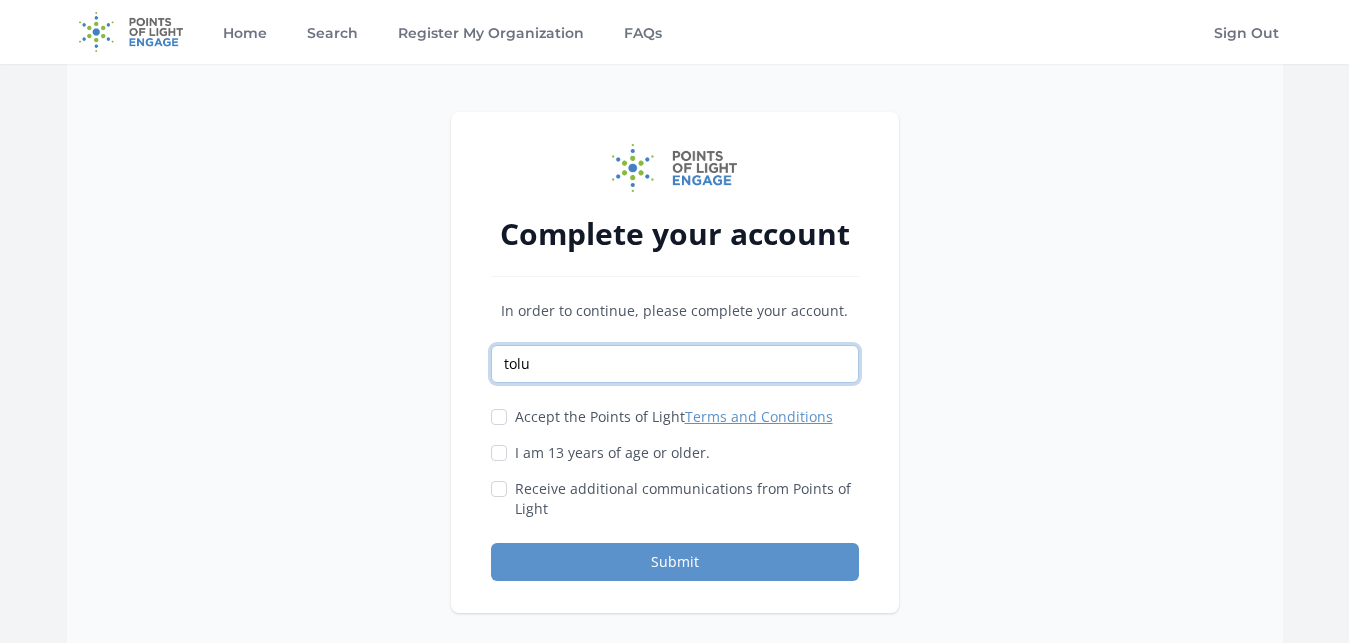 type on "tolu" 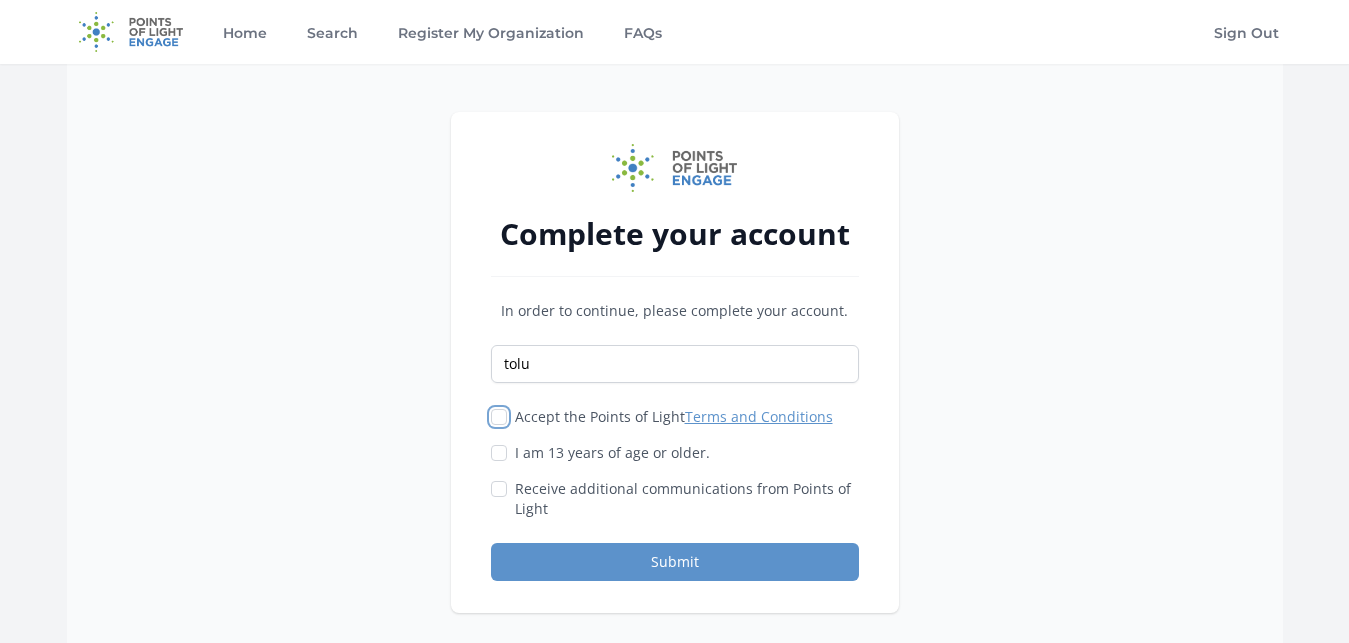 click on "Accept the Points of Light  Terms and Conditions" at bounding box center [499, 417] 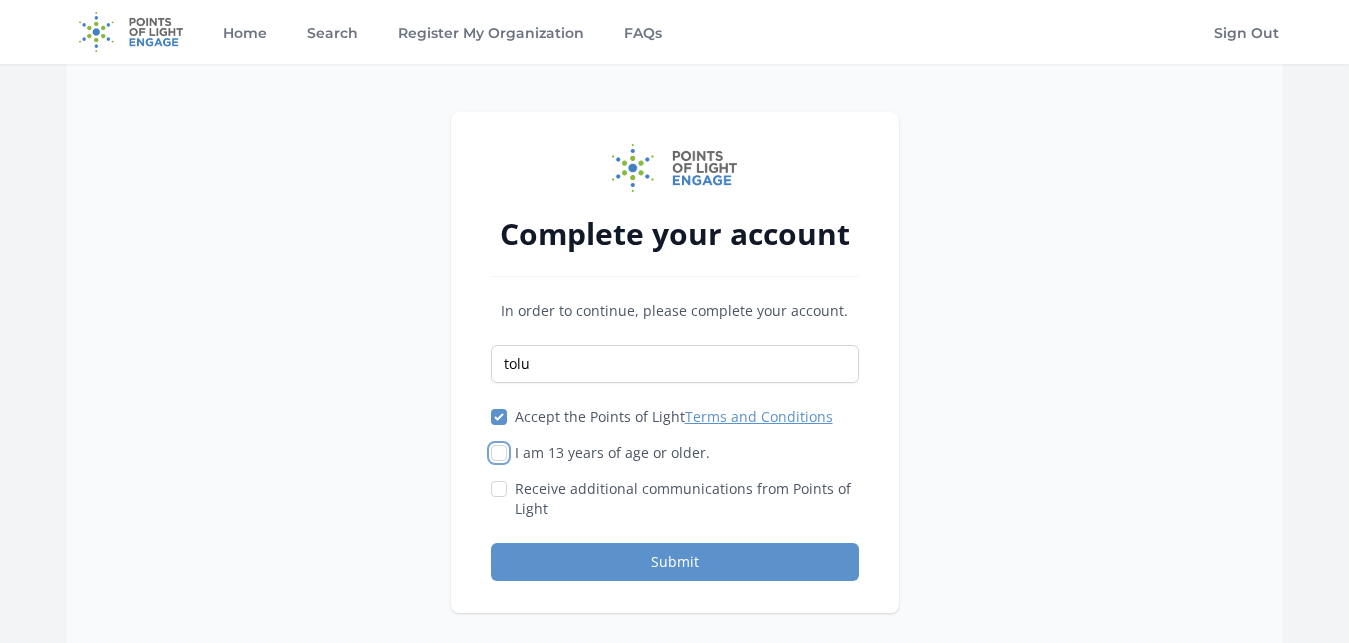 click on "I am 13 years of age or older." at bounding box center (499, 453) 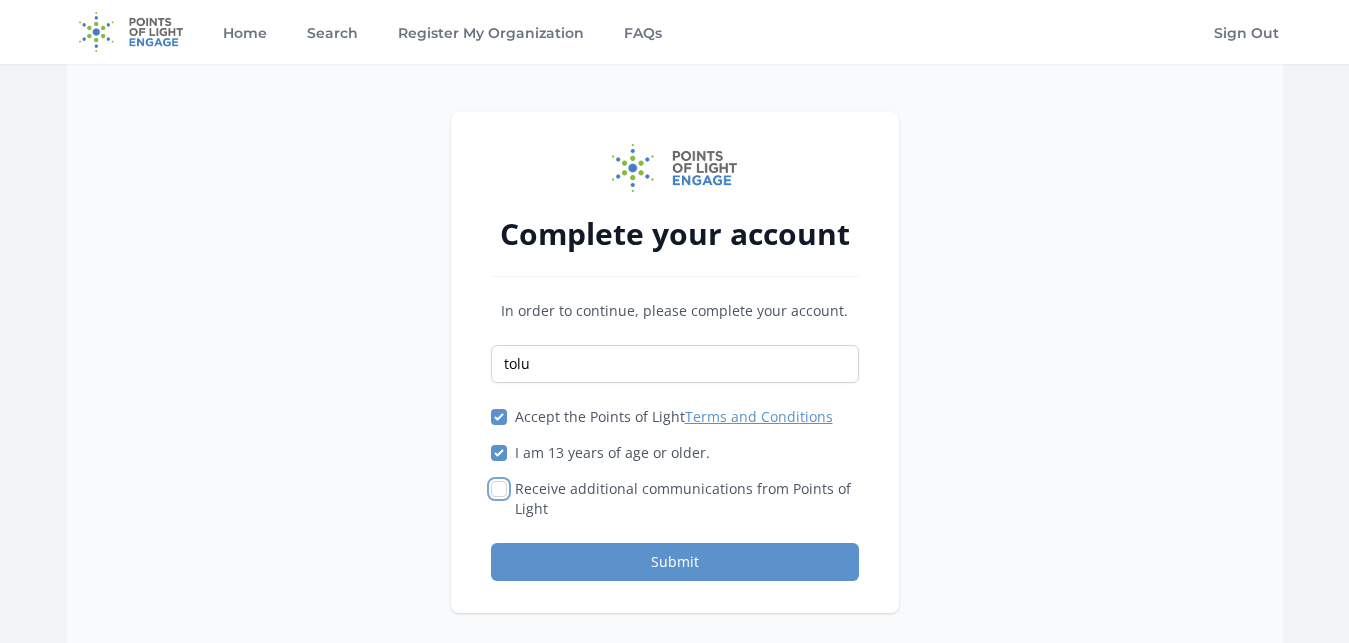 click on "Receive additional communications from Points of Light" at bounding box center [499, 489] 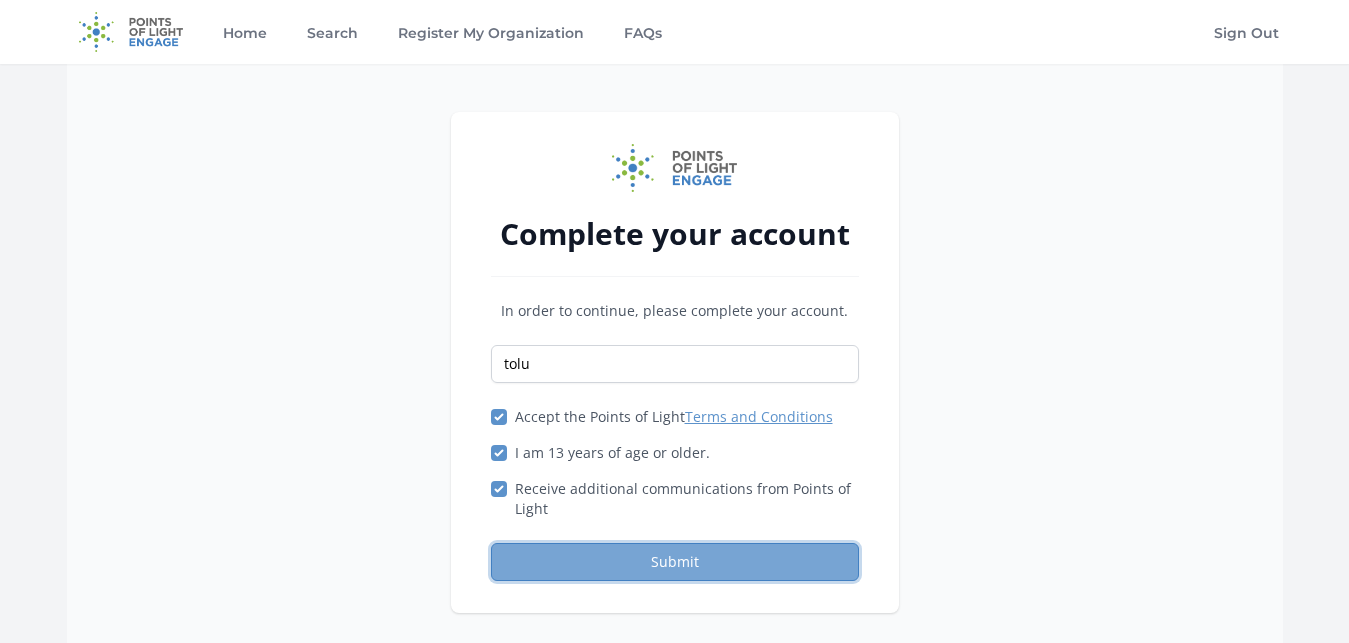 click on "Submit" at bounding box center [675, 562] 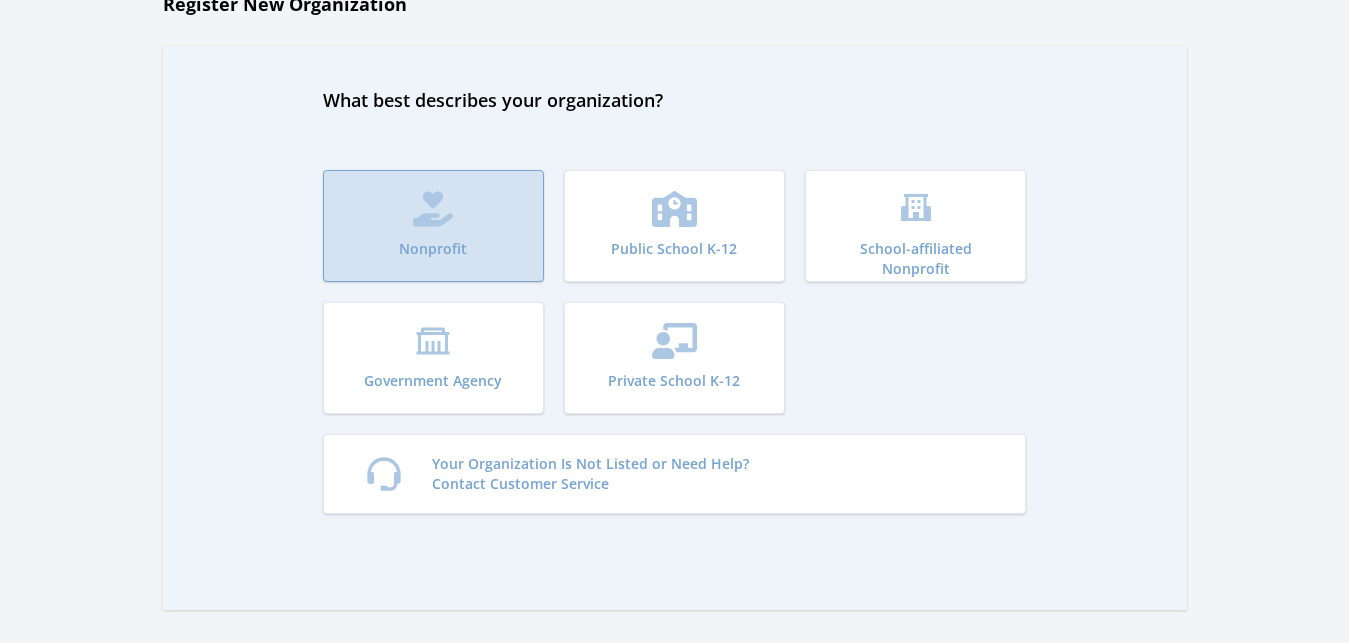 scroll, scrollTop: 0, scrollLeft: 0, axis: both 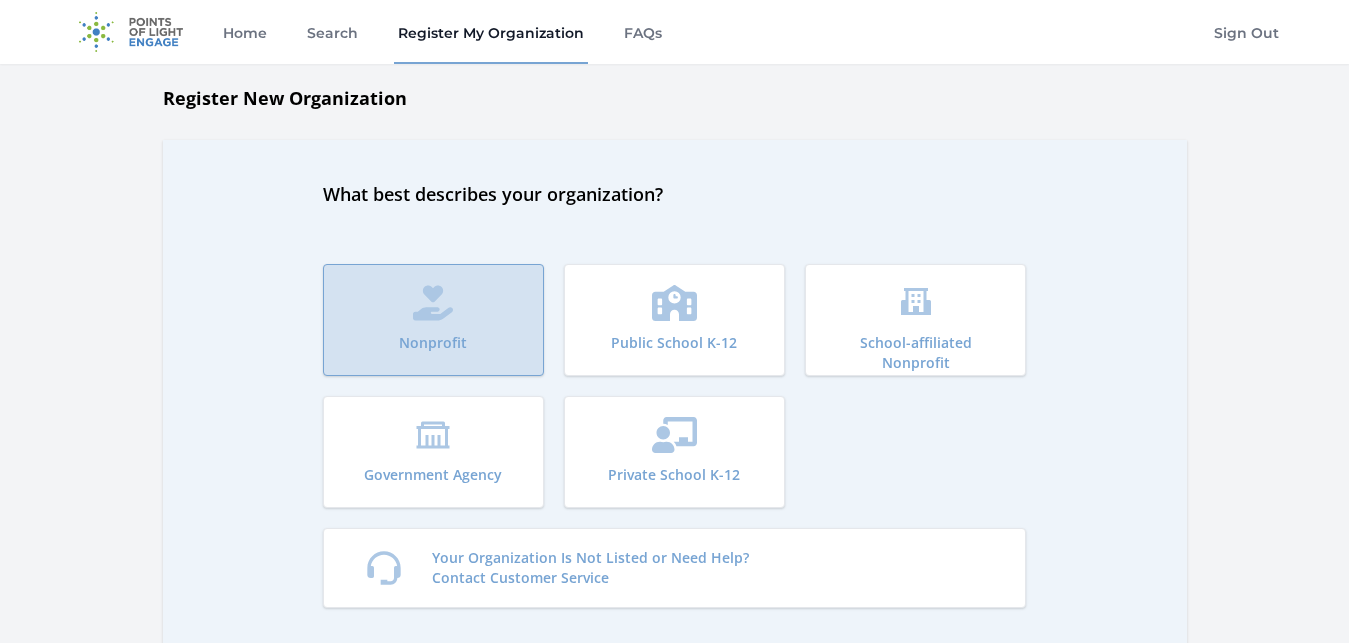 click on "Nonprofit" at bounding box center [433, 320] 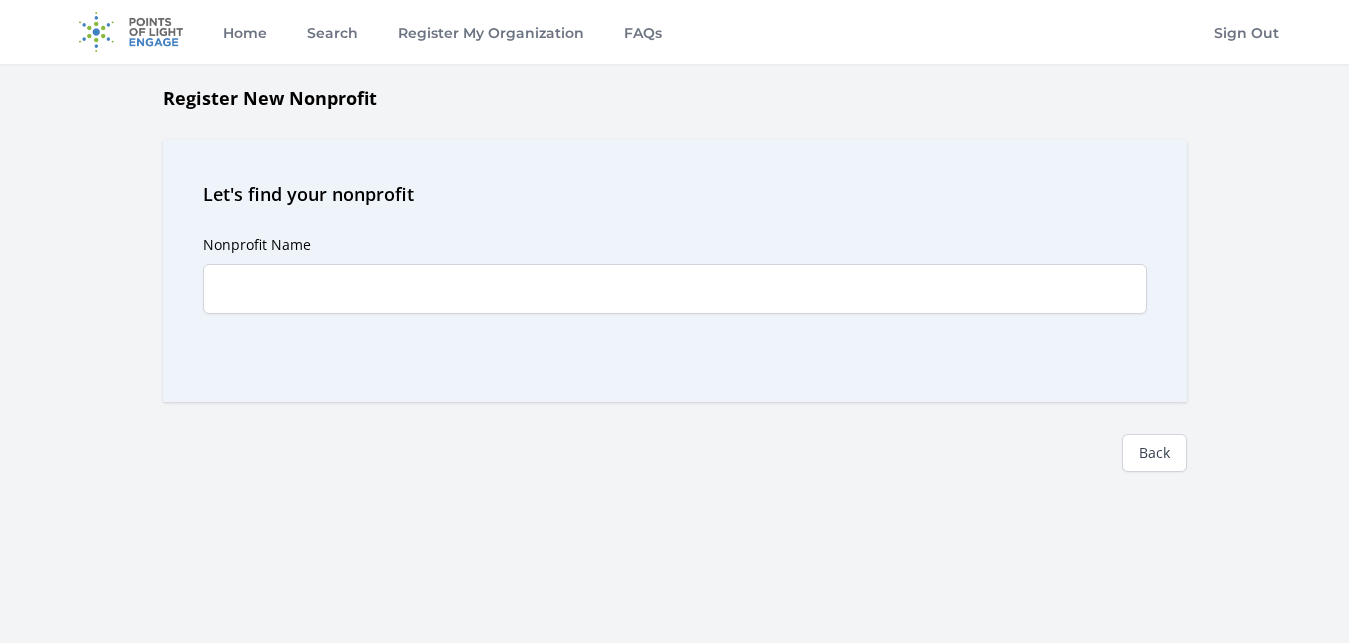 scroll, scrollTop: 0, scrollLeft: 0, axis: both 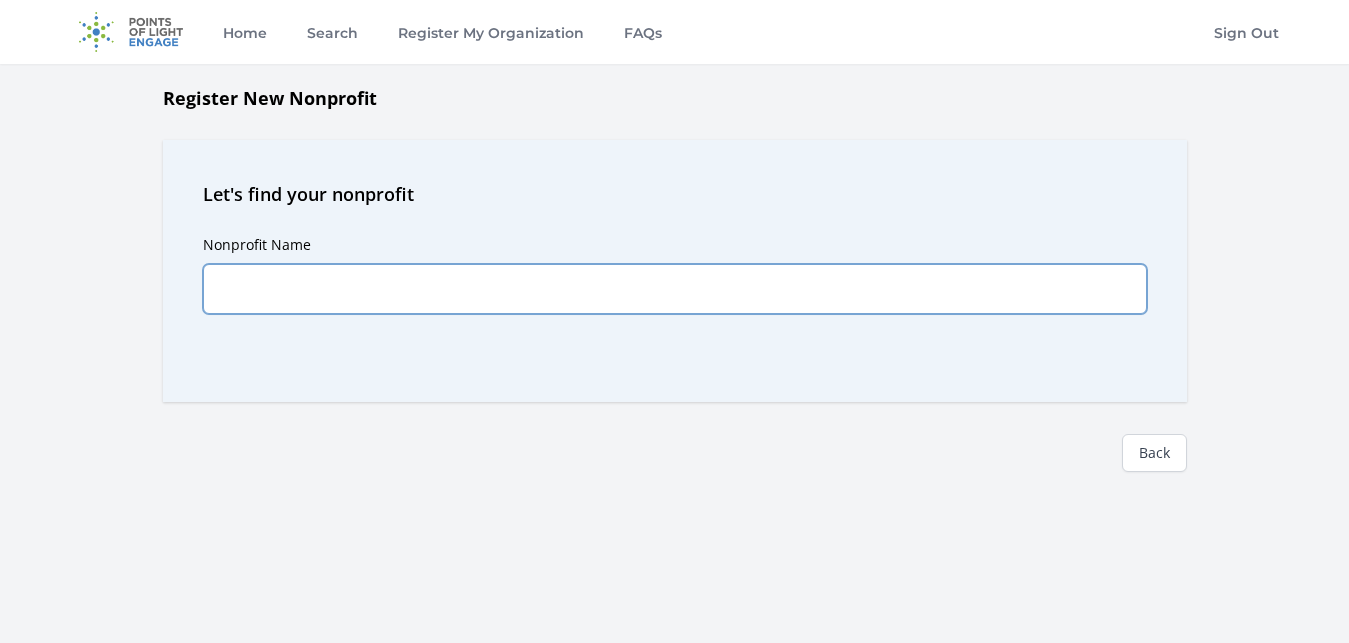 click on "Nonprofit Name" at bounding box center [675, 289] 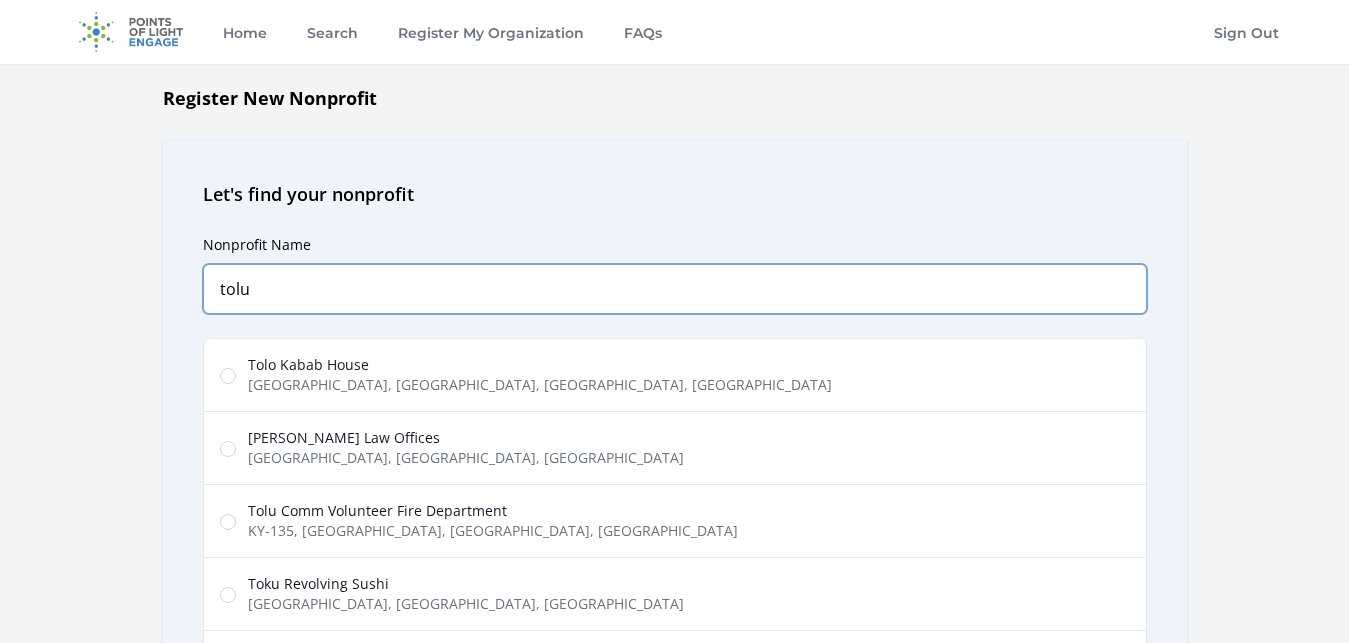 type on "tolu" 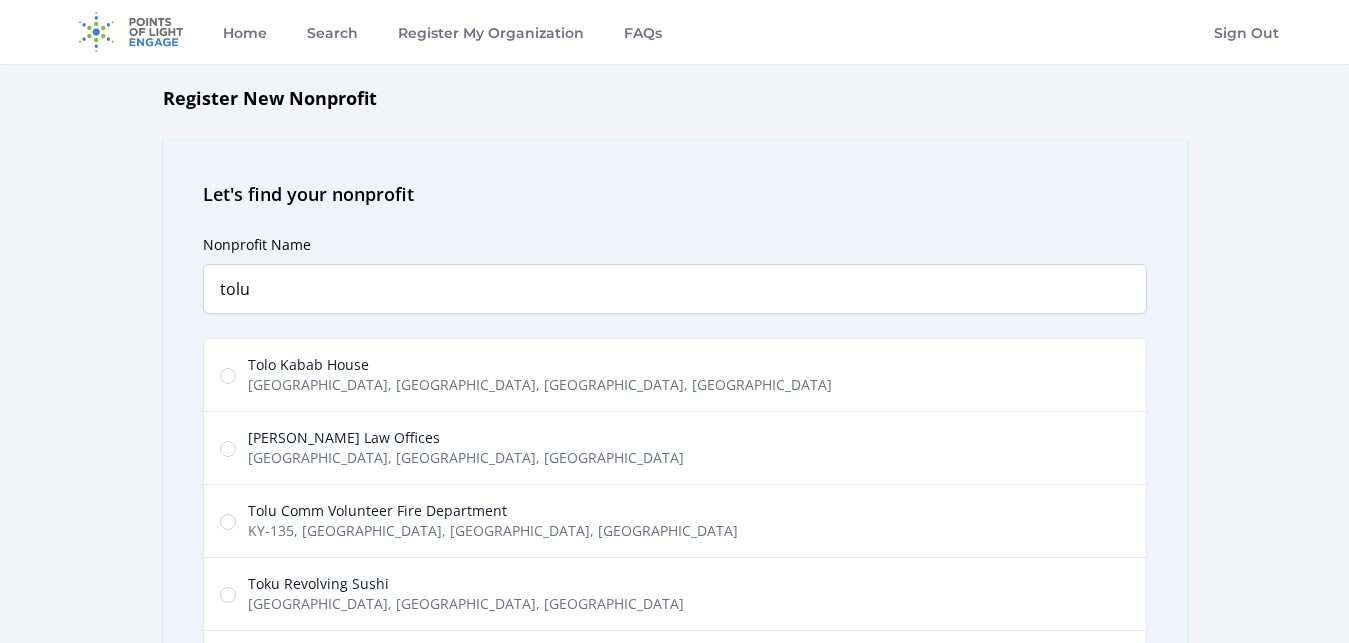 click on "Olu Asekun Law Offices" at bounding box center (466, 438) 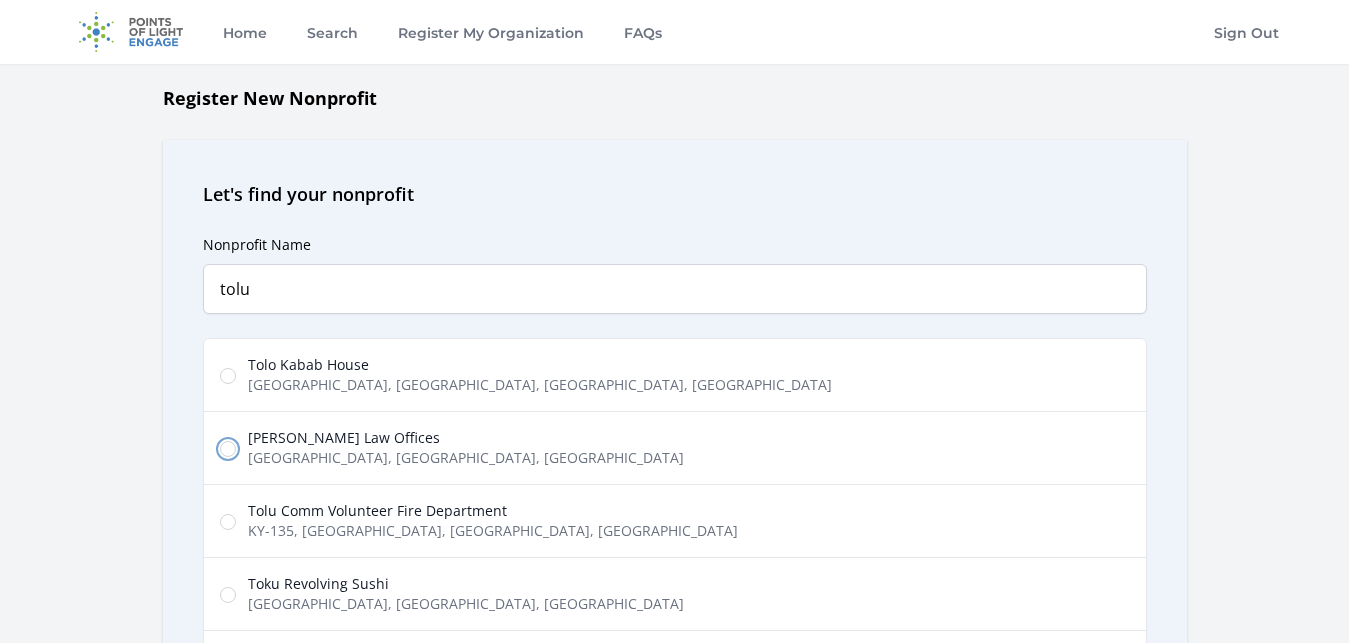 click on "Olu Asekun Law Offices
Mansfield Road, Arlington, TX, USA" at bounding box center (228, 449) 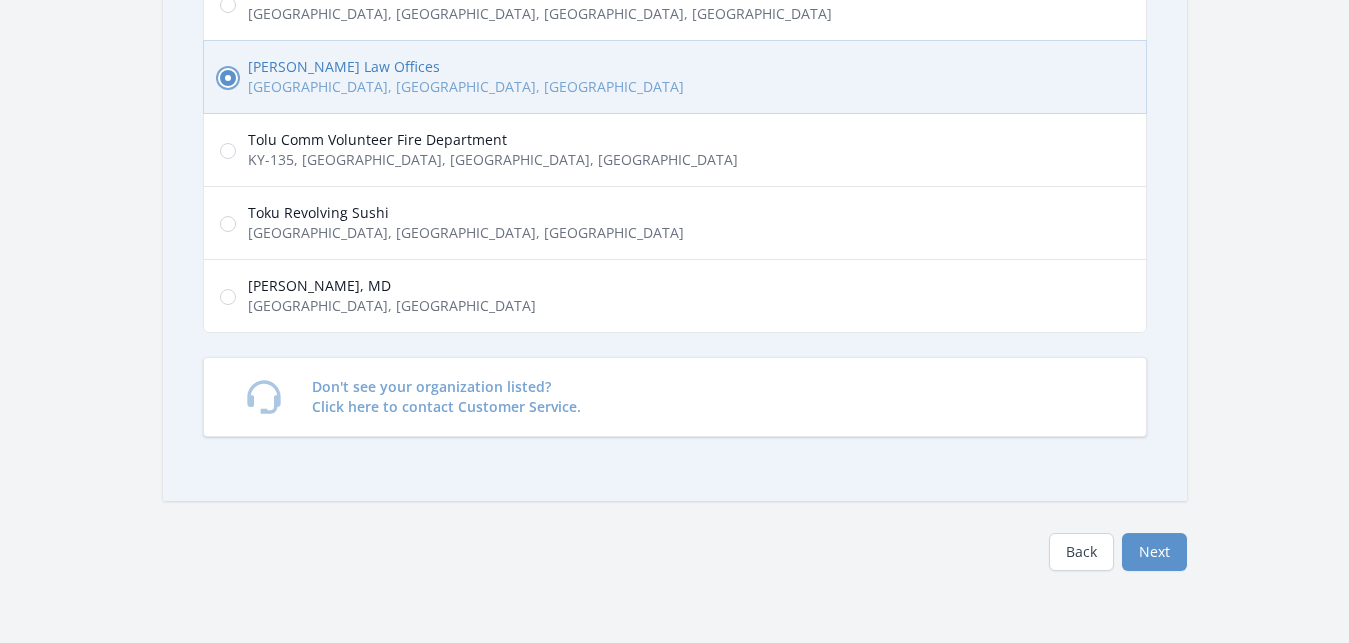scroll, scrollTop: 408, scrollLeft: 0, axis: vertical 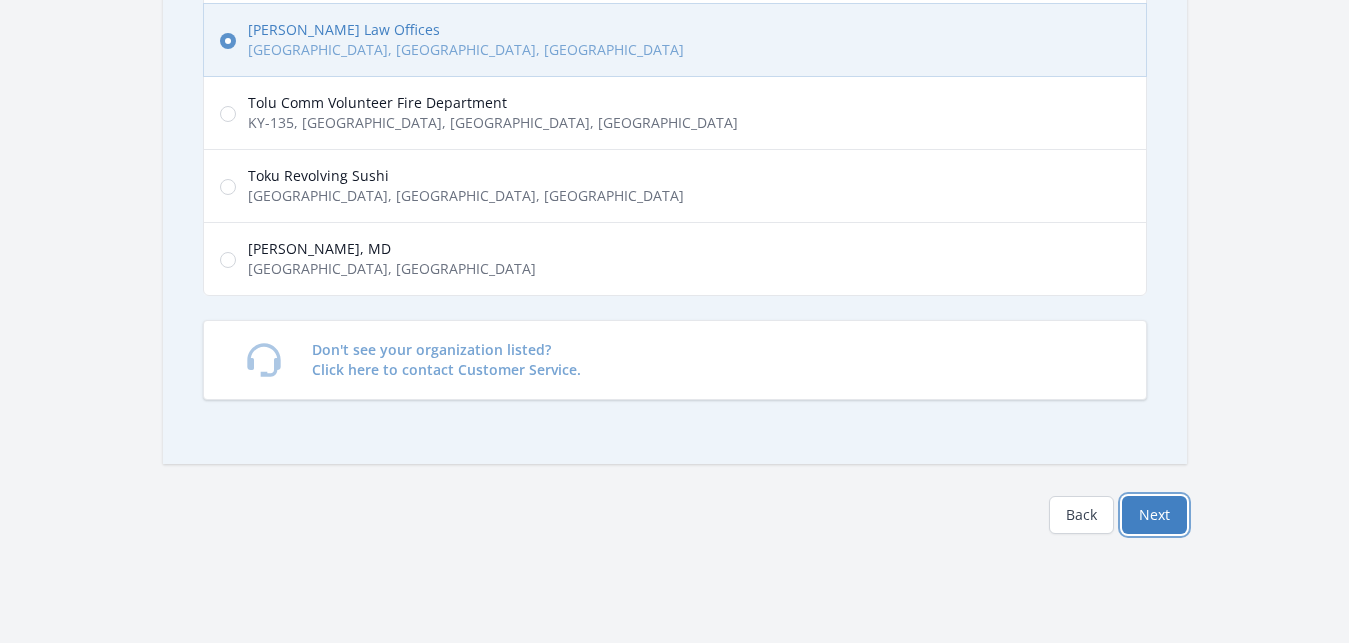 click on "Next" at bounding box center [1154, 515] 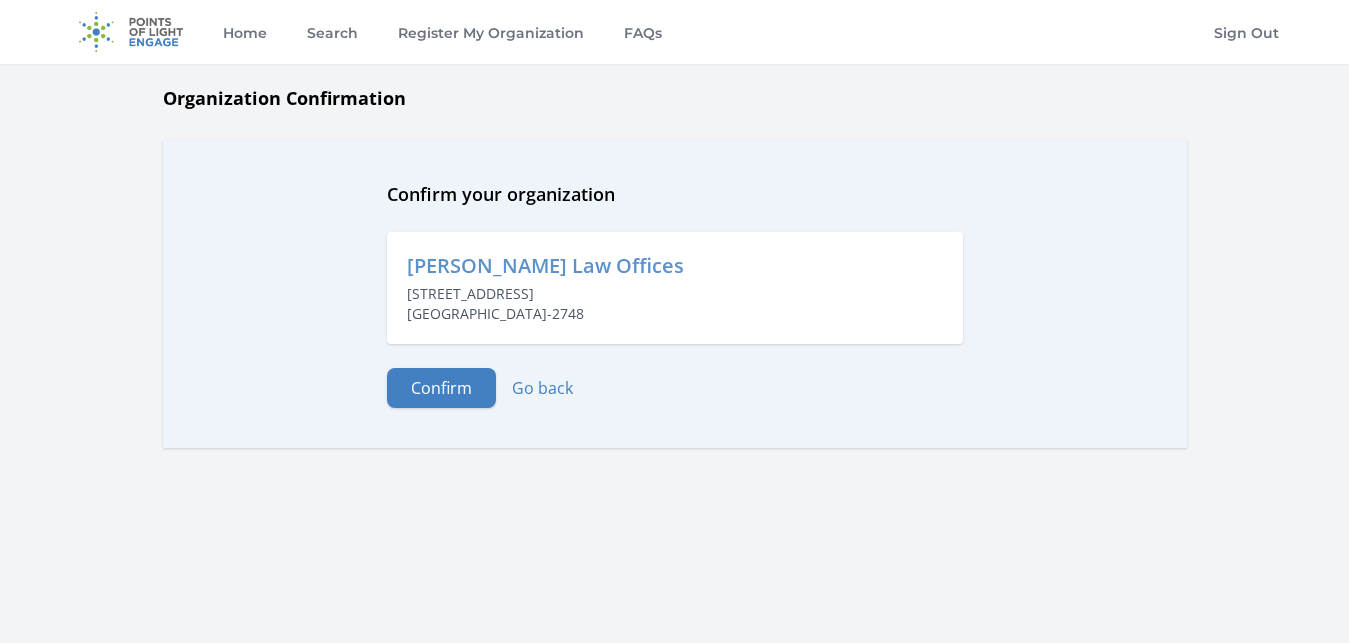 scroll, scrollTop: 0, scrollLeft: 0, axis: both 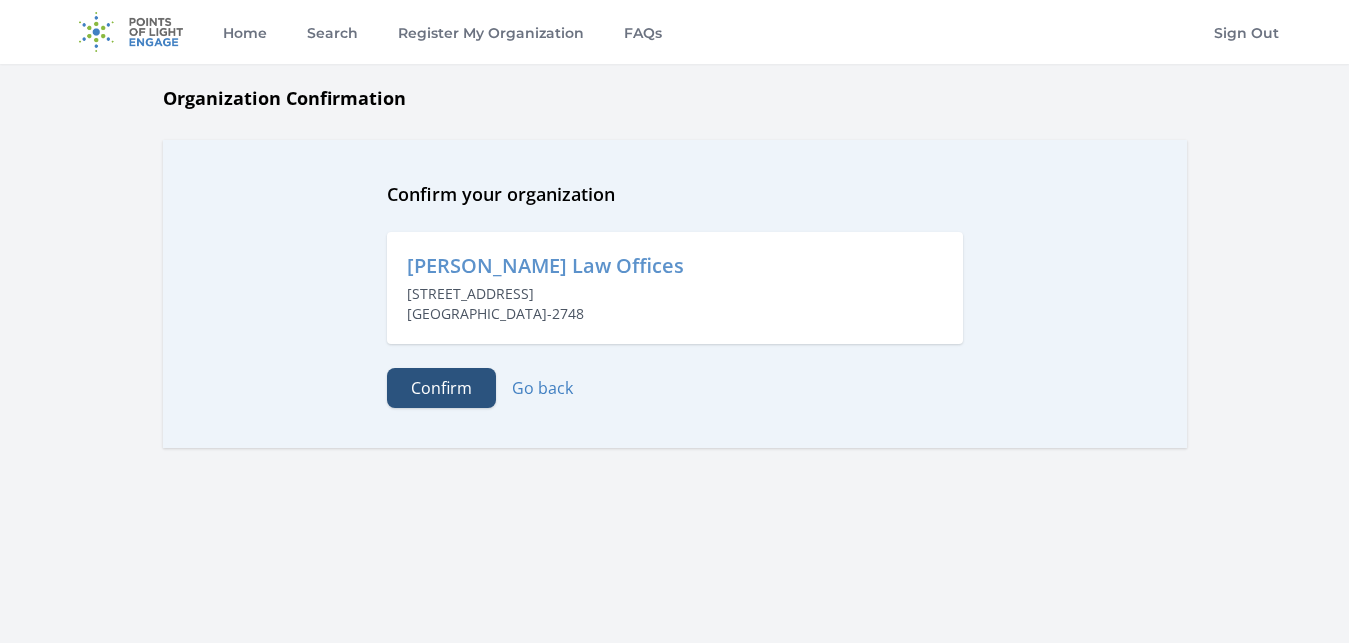 click on "Confirm" at bounding box center (441, 388) 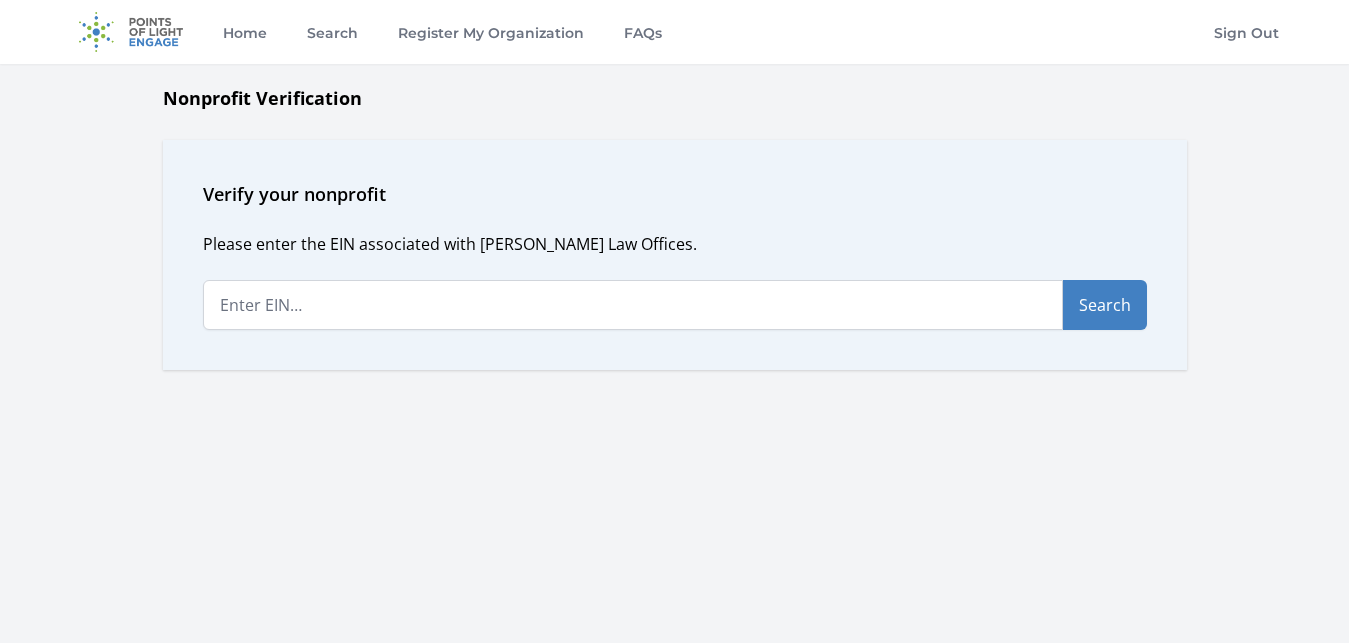 scroll, scrollTop: 0, scrollLeft: 0, axis: both 